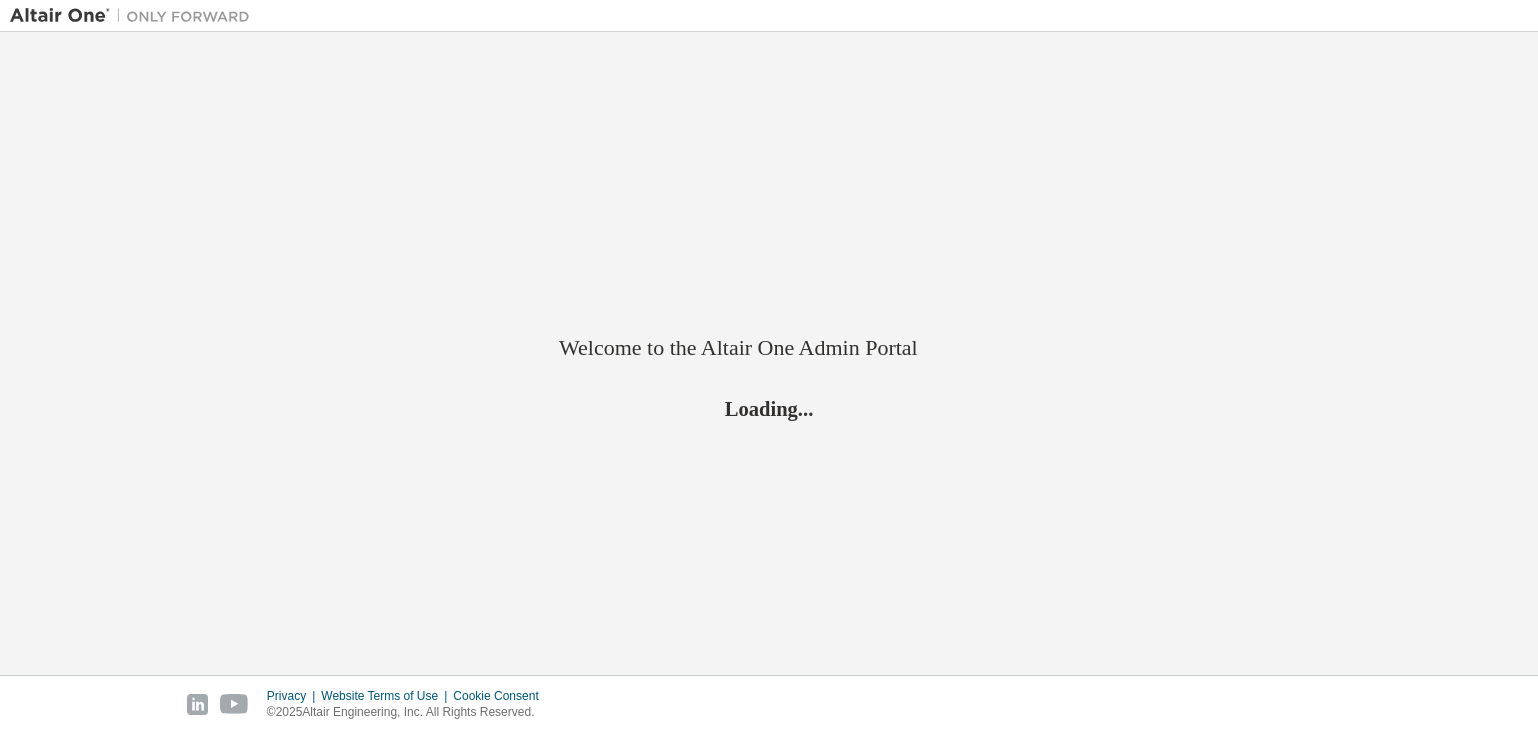 scroll, scrollTop: 0, scrollLeft: 0, axis: both 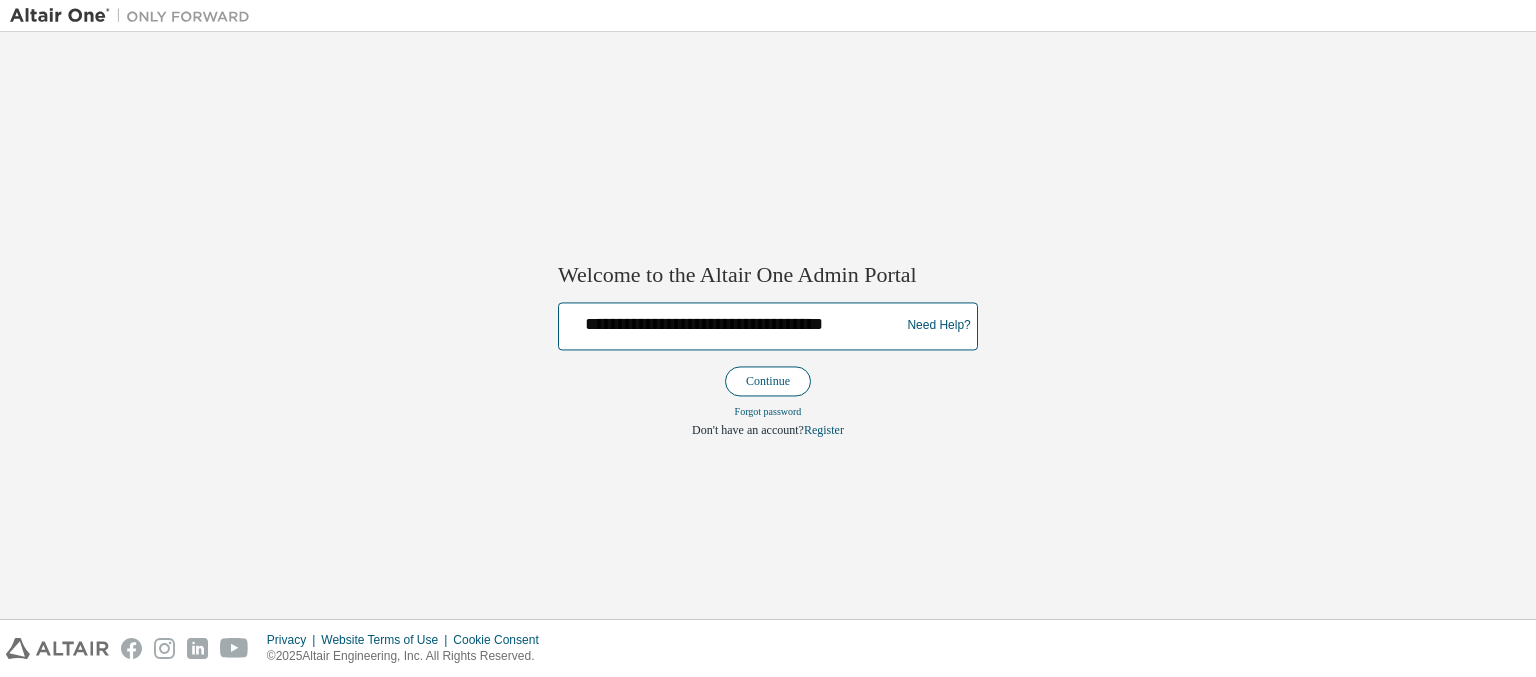type on "**********" 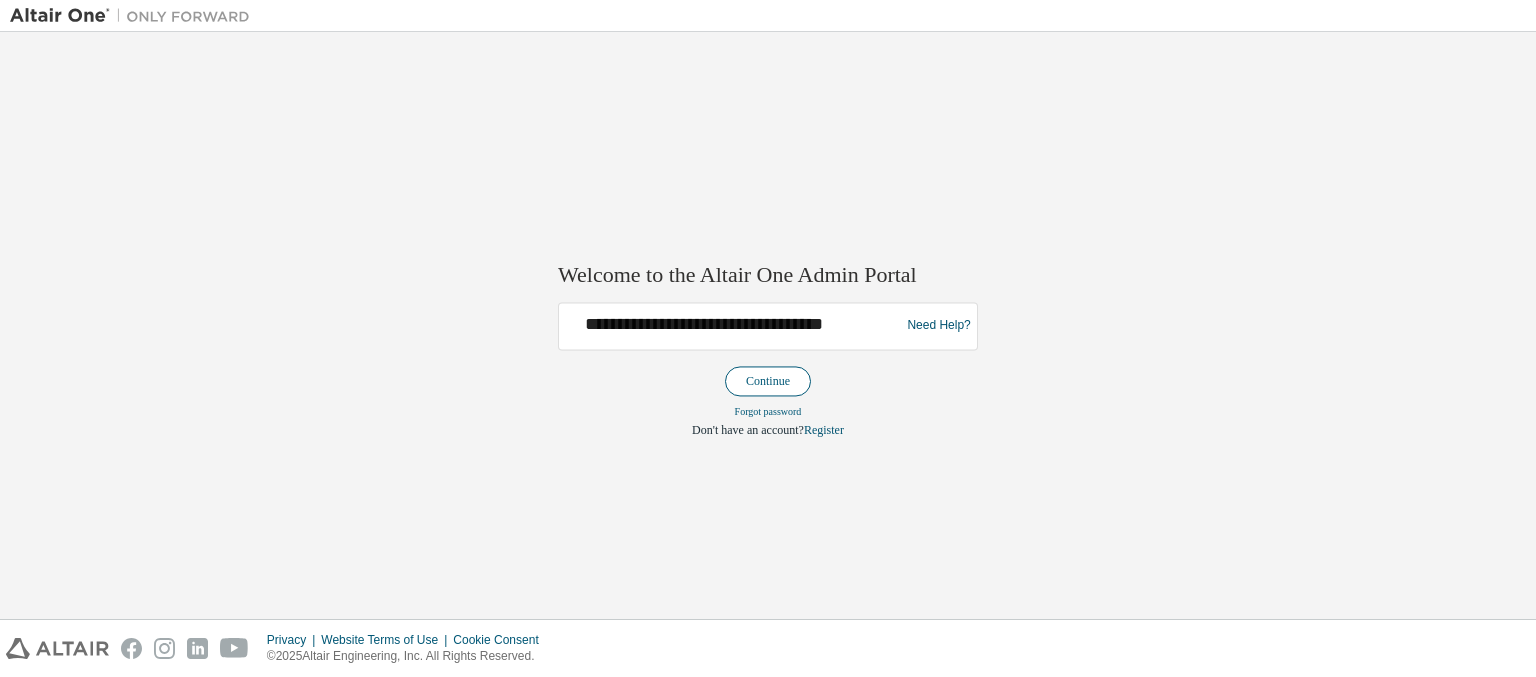 click on "Continue" at bounding box center [768, 381] 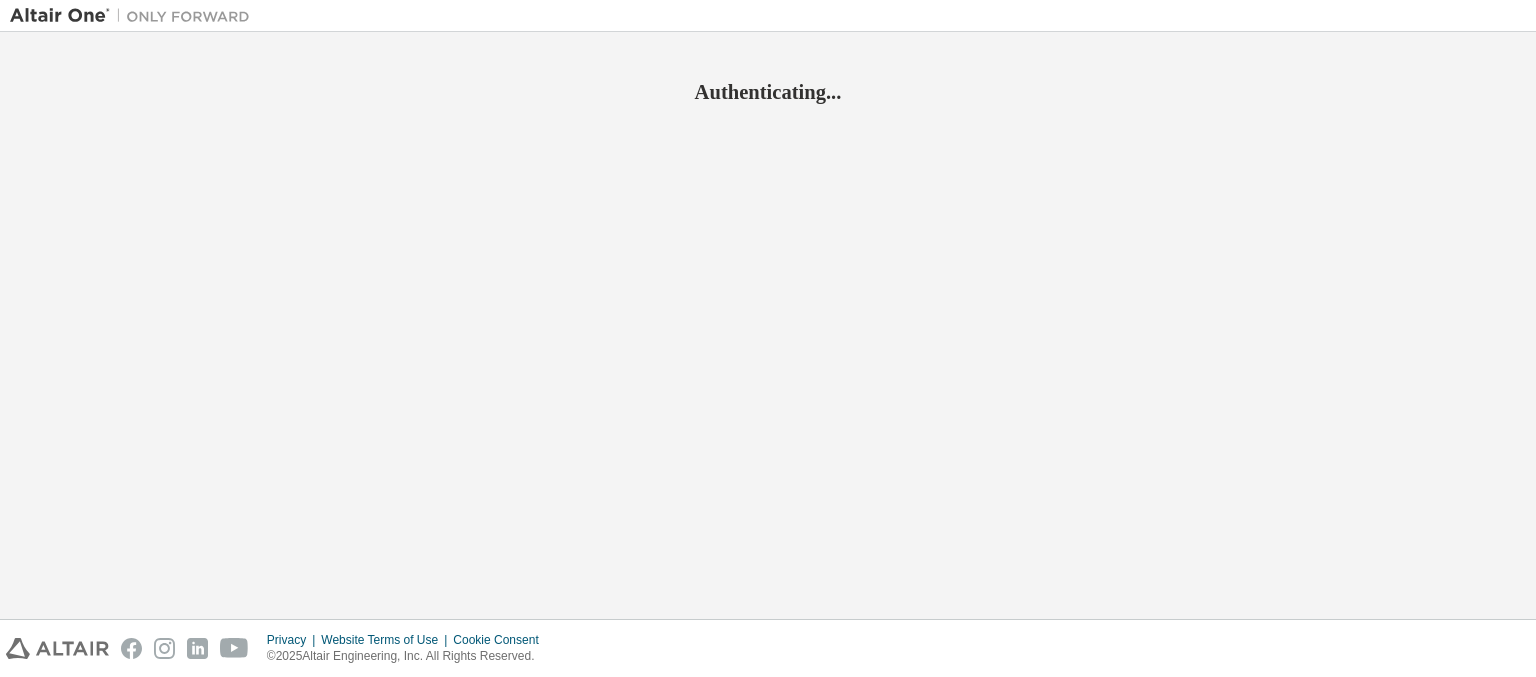scroll, scrollTop: 0, scrollLeft: 0, axis: both 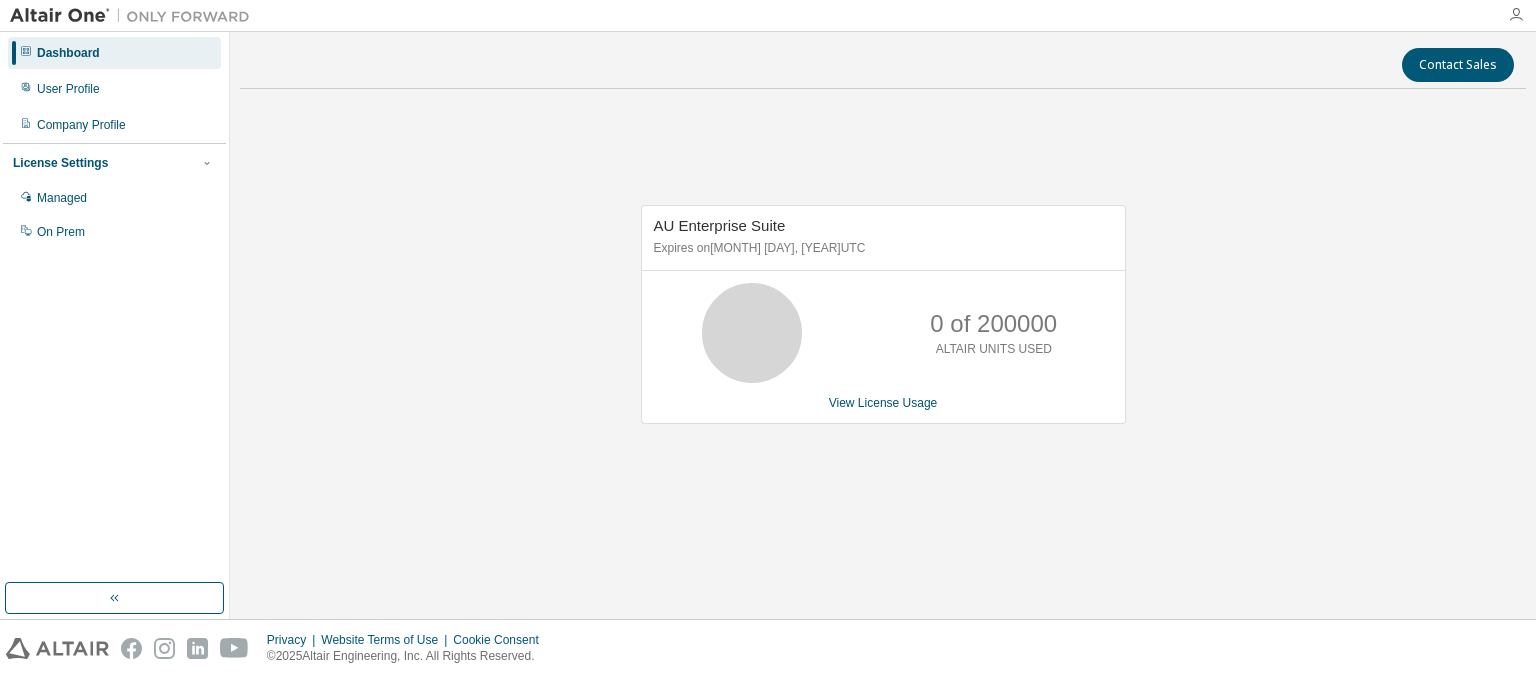 click at bounding box center [1516, 15] 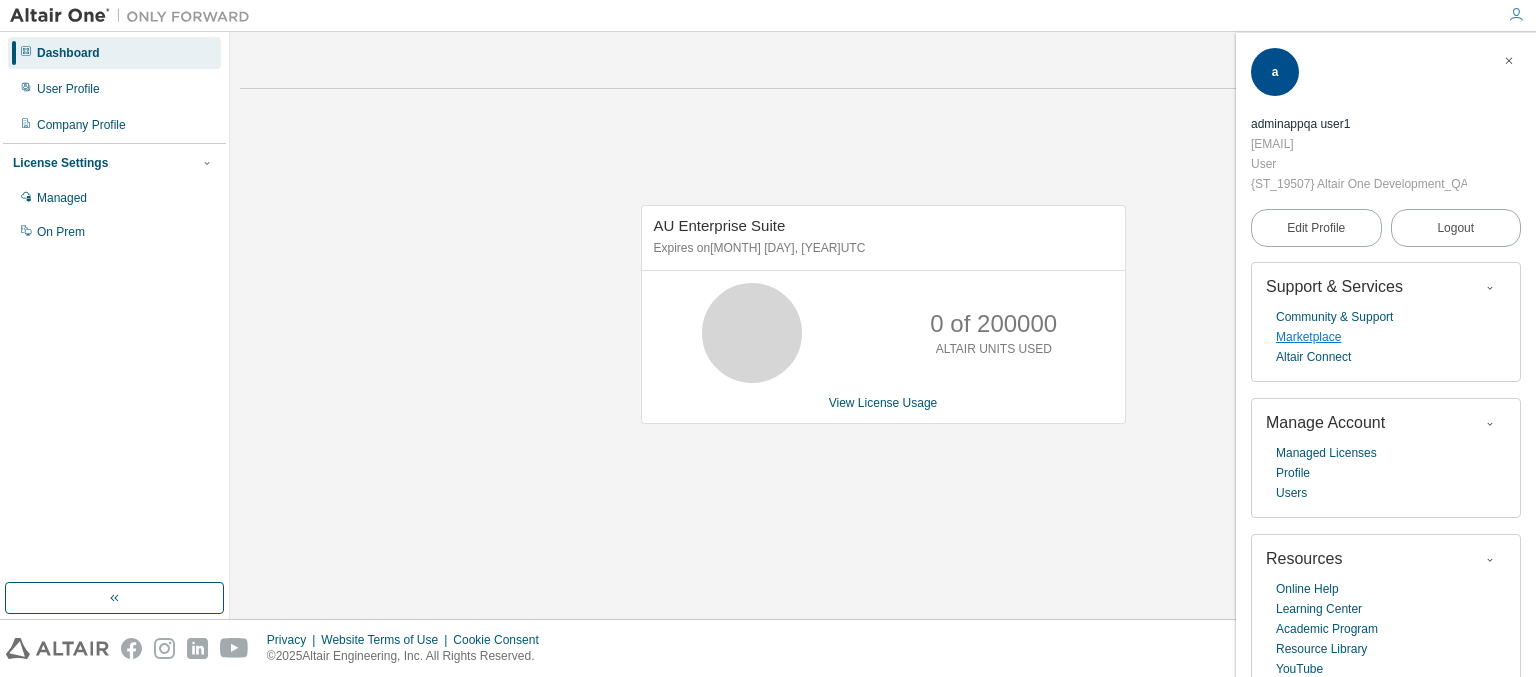 click on "Marketplace" at bounding box center [1308, 337] 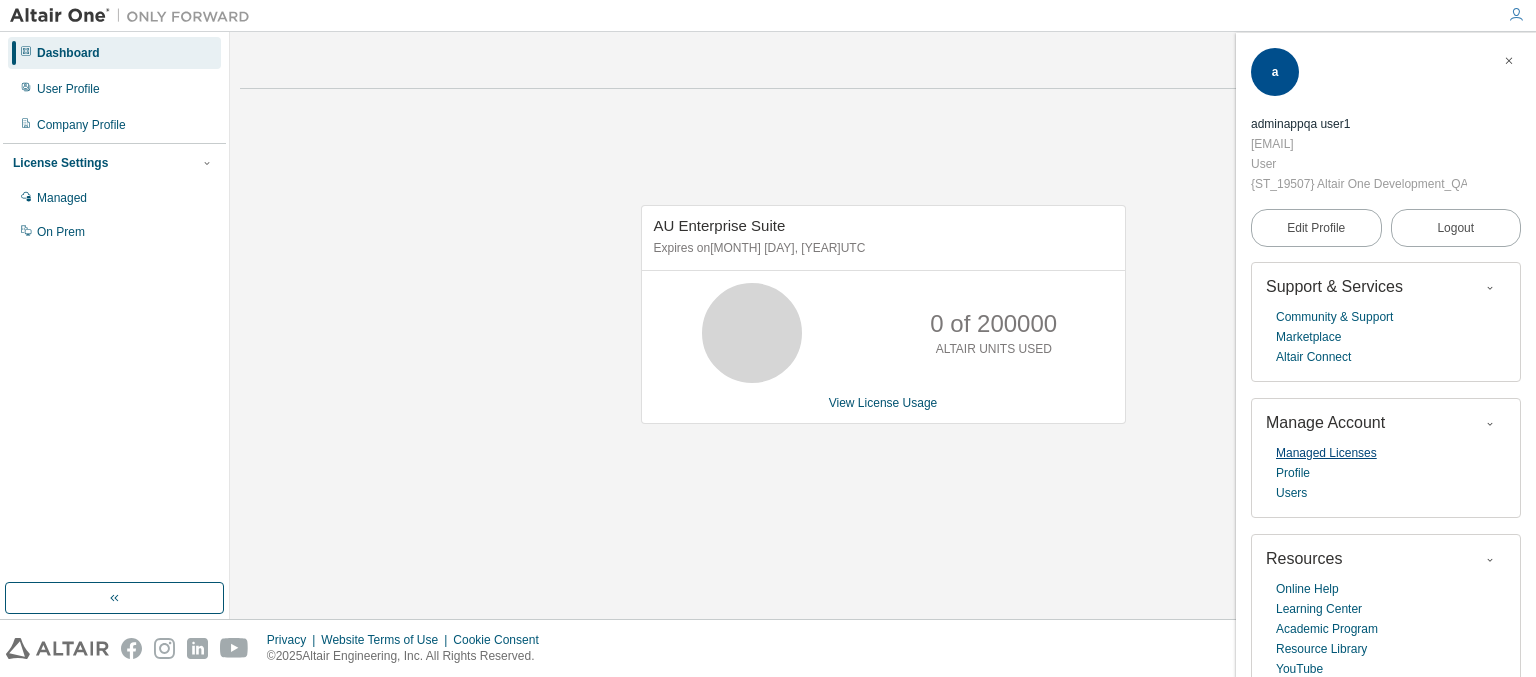 click on "Managed Licenses" at bounding box center (1326, 453) 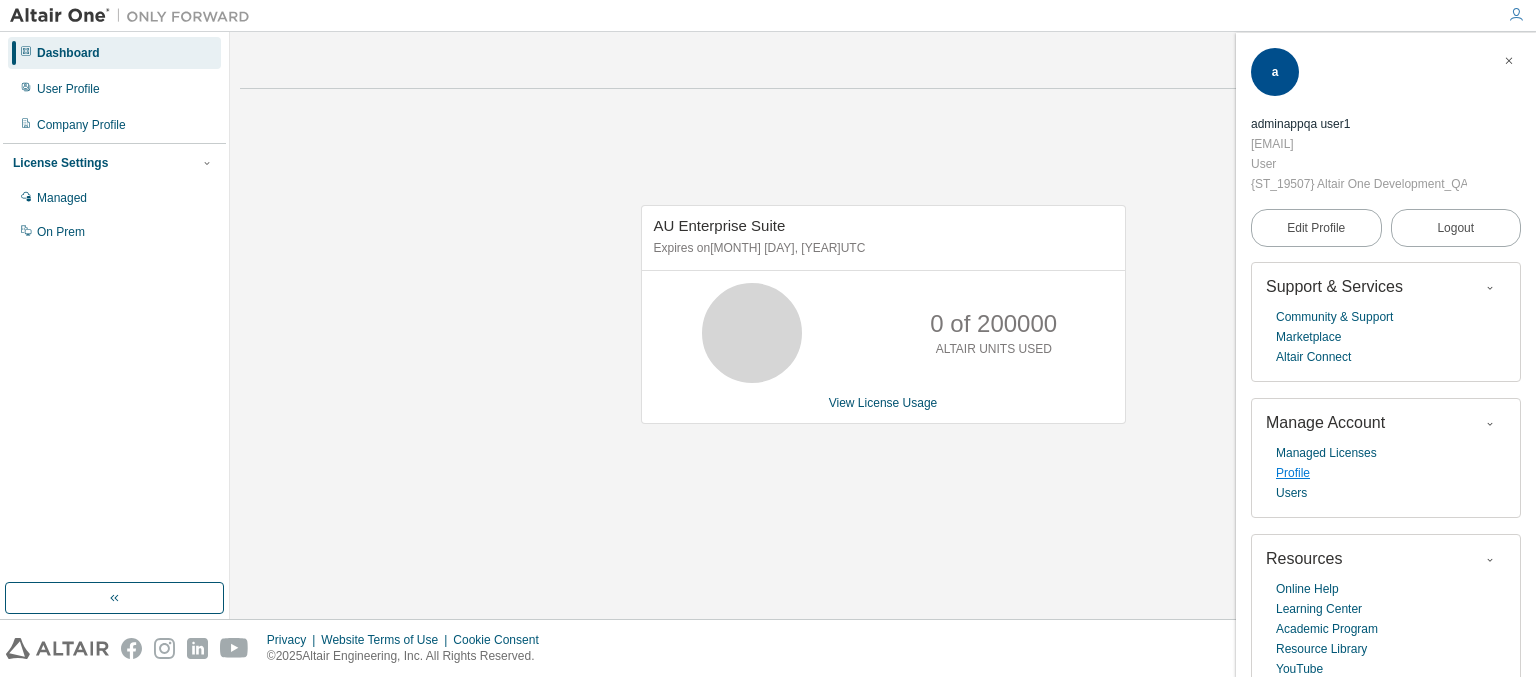 click on "Profile" at bounding box center (1293, 473) 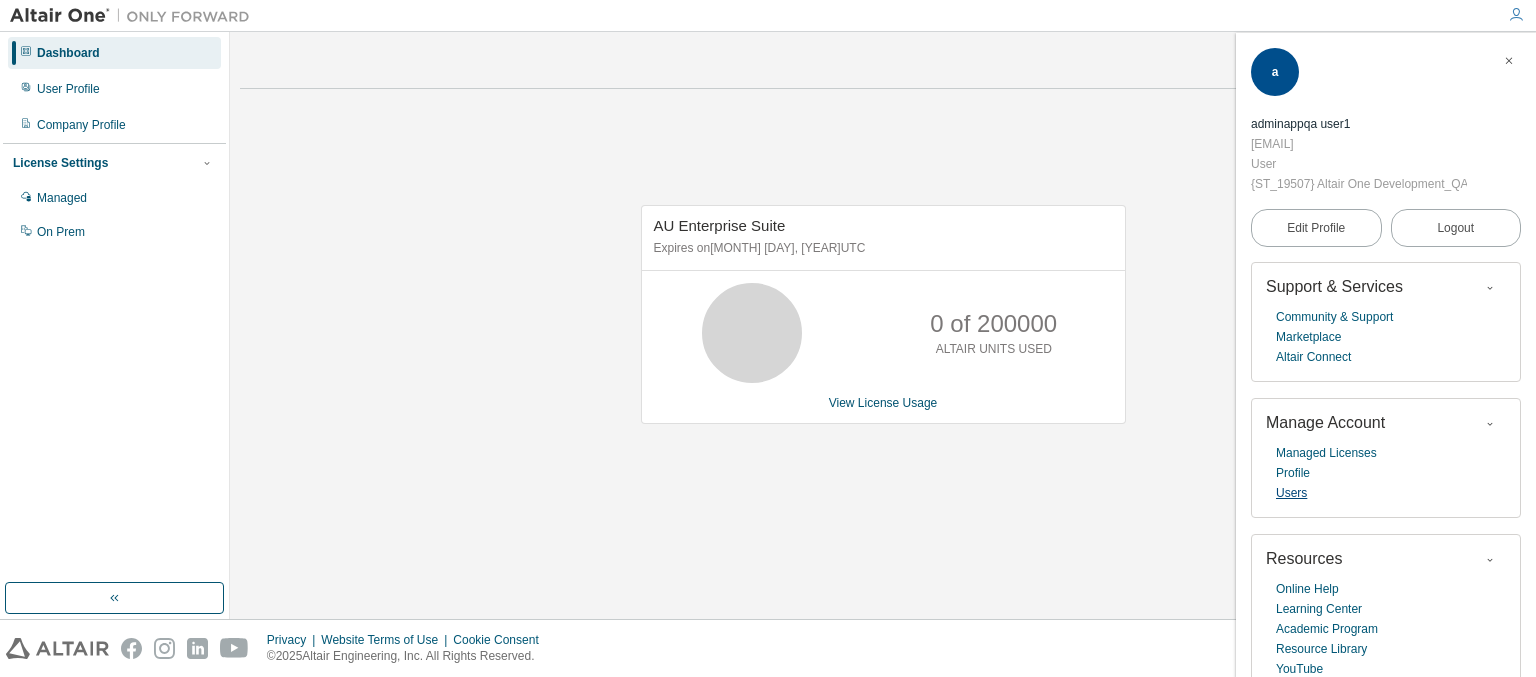 click on "Users" at bounding box center (1291, 493) 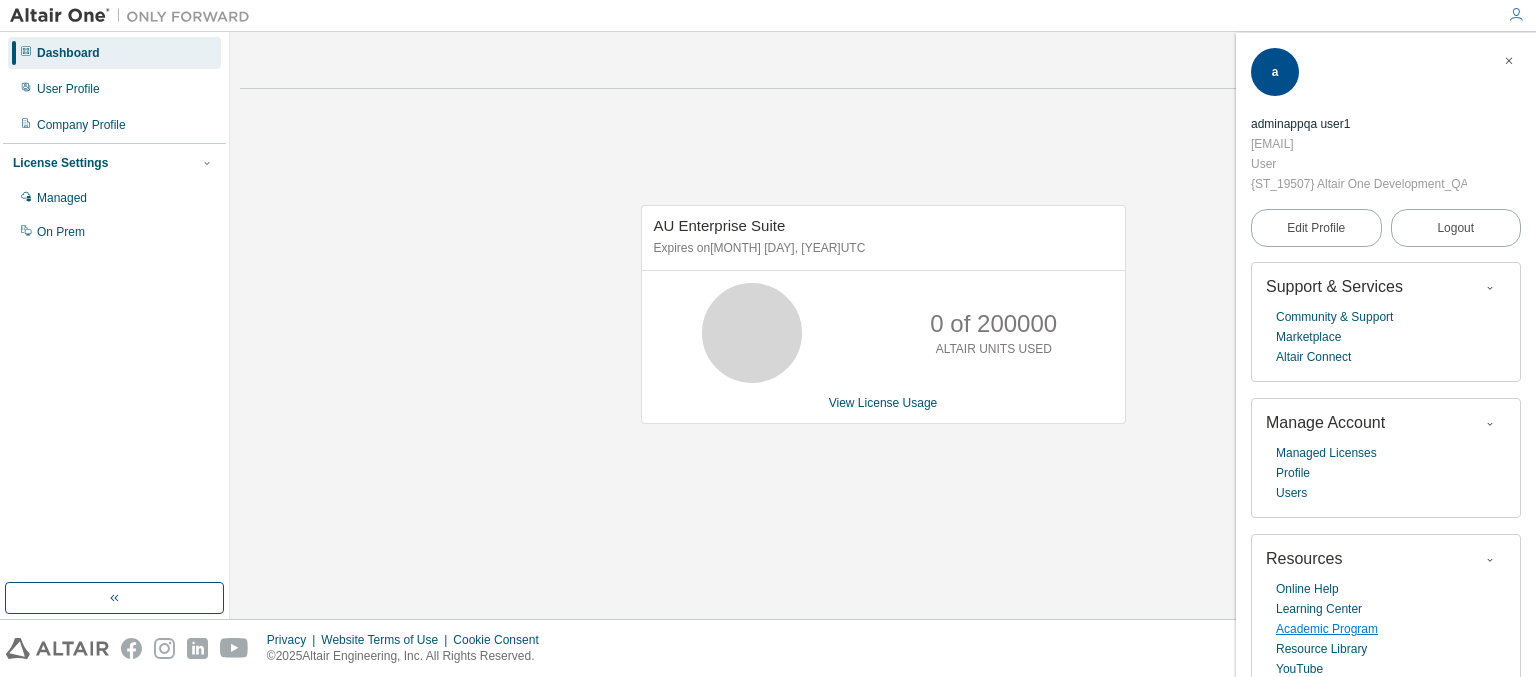 click on "Academic Program" at bounding box center [1327, 629] 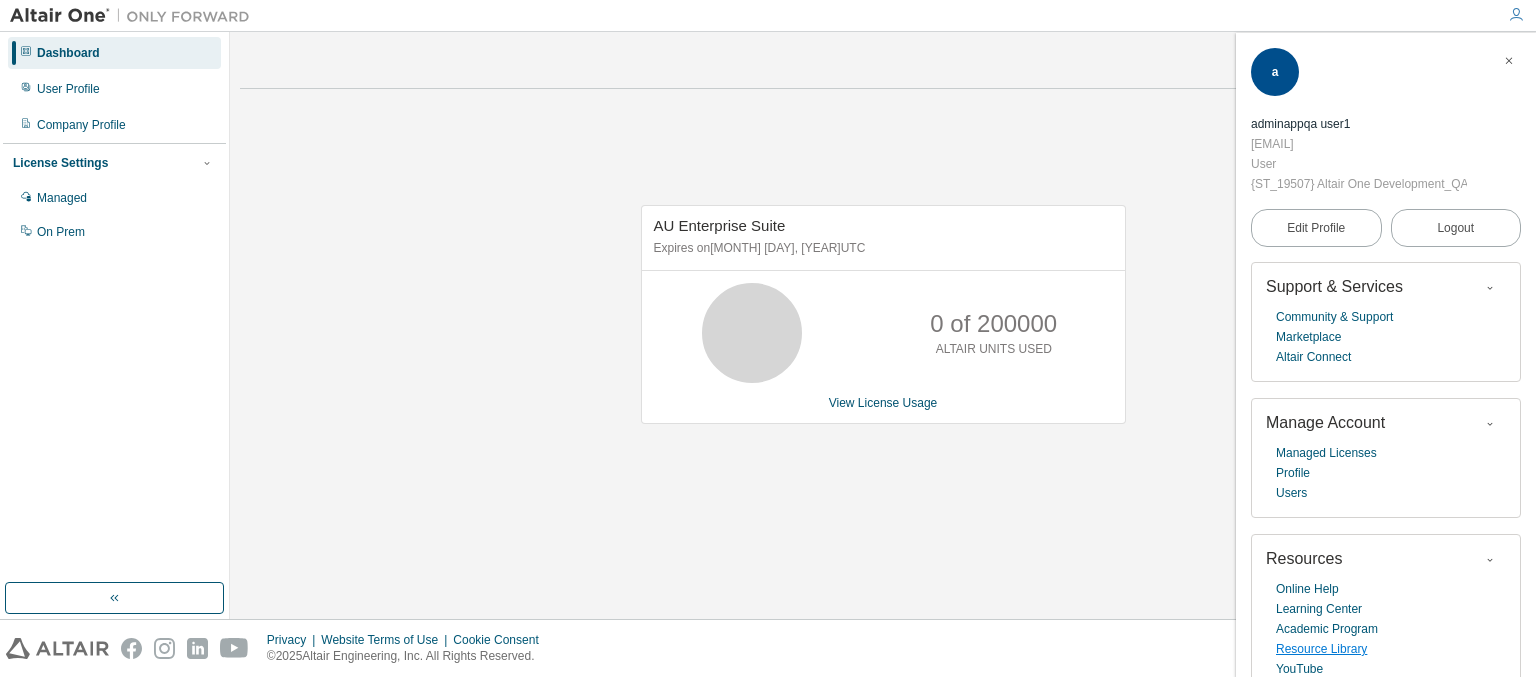 click on "Resource Library" at bounding box center (1321, 649) 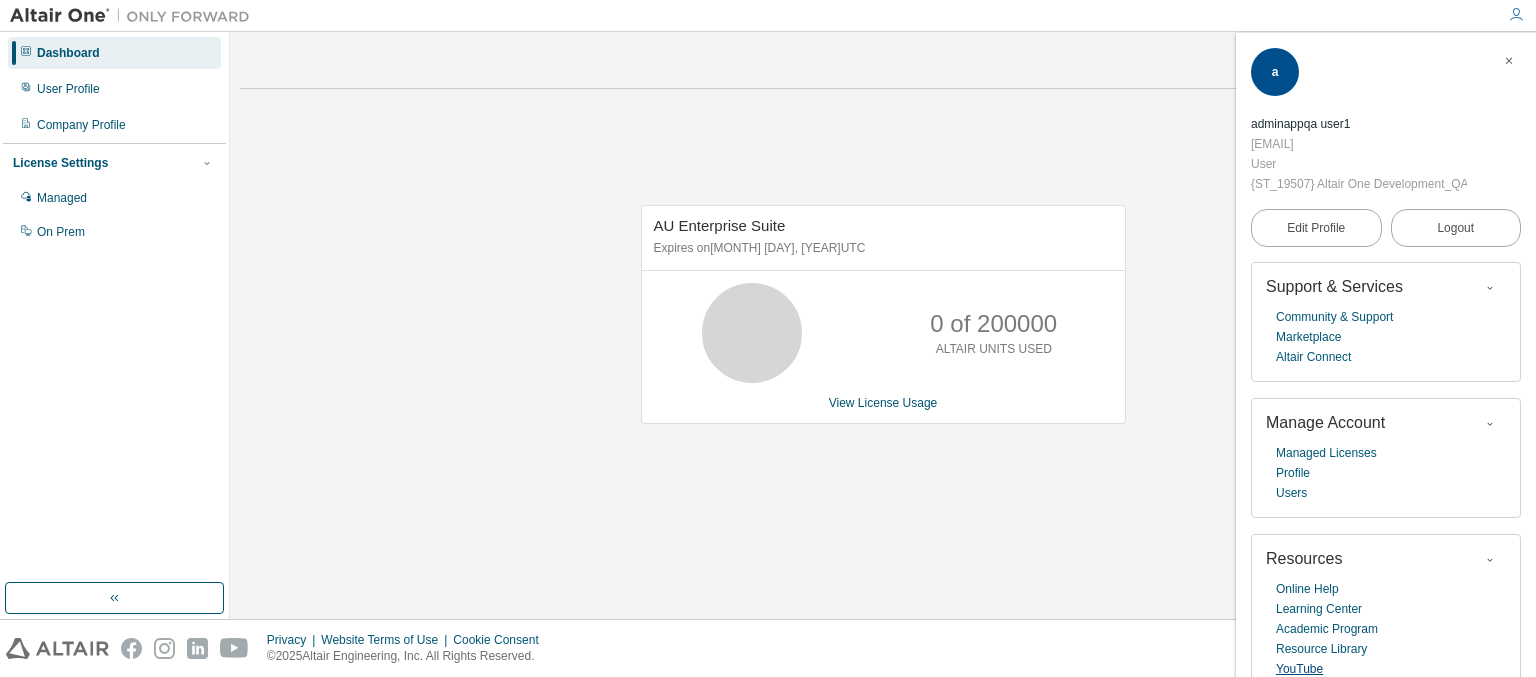 click on "YouTube" at bounding box center [1299, 669] 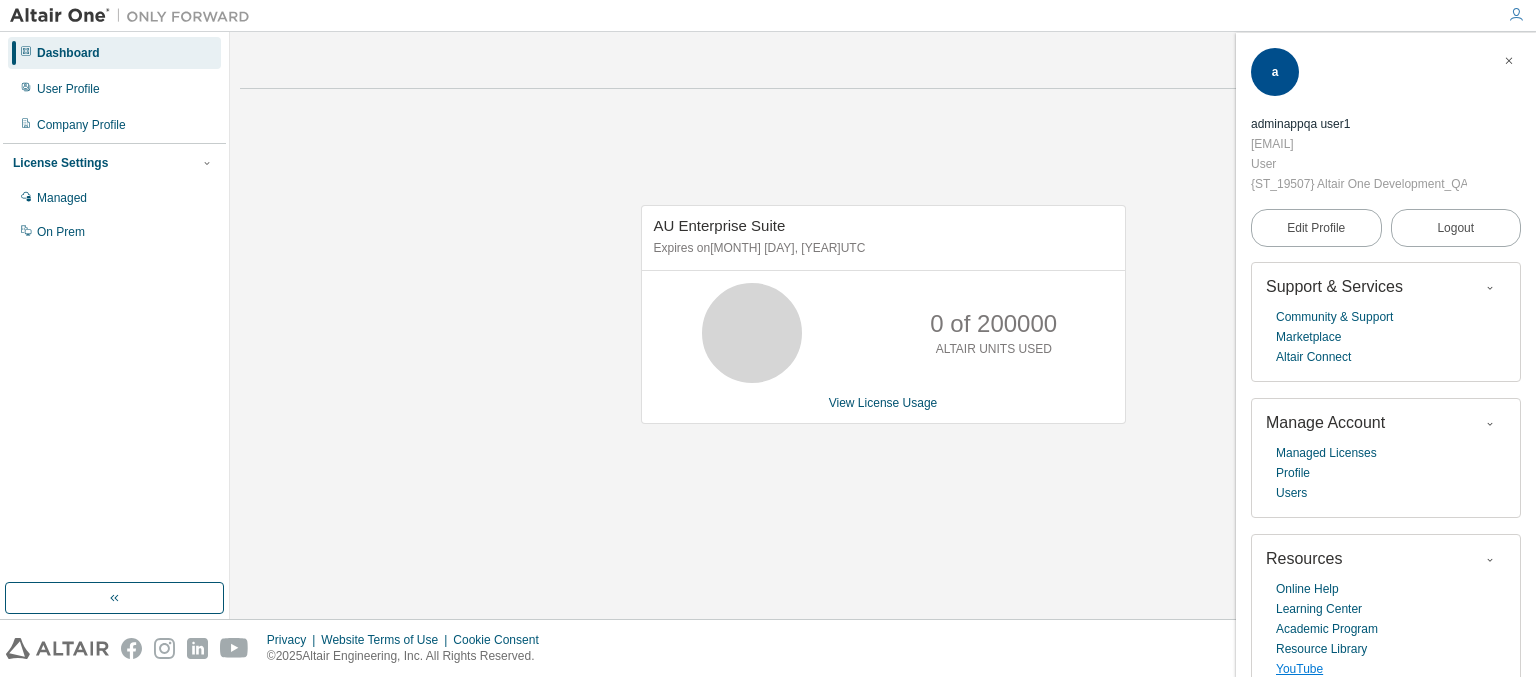 scroll, scrollTop: 0, scrollLeft: 0, axis: both 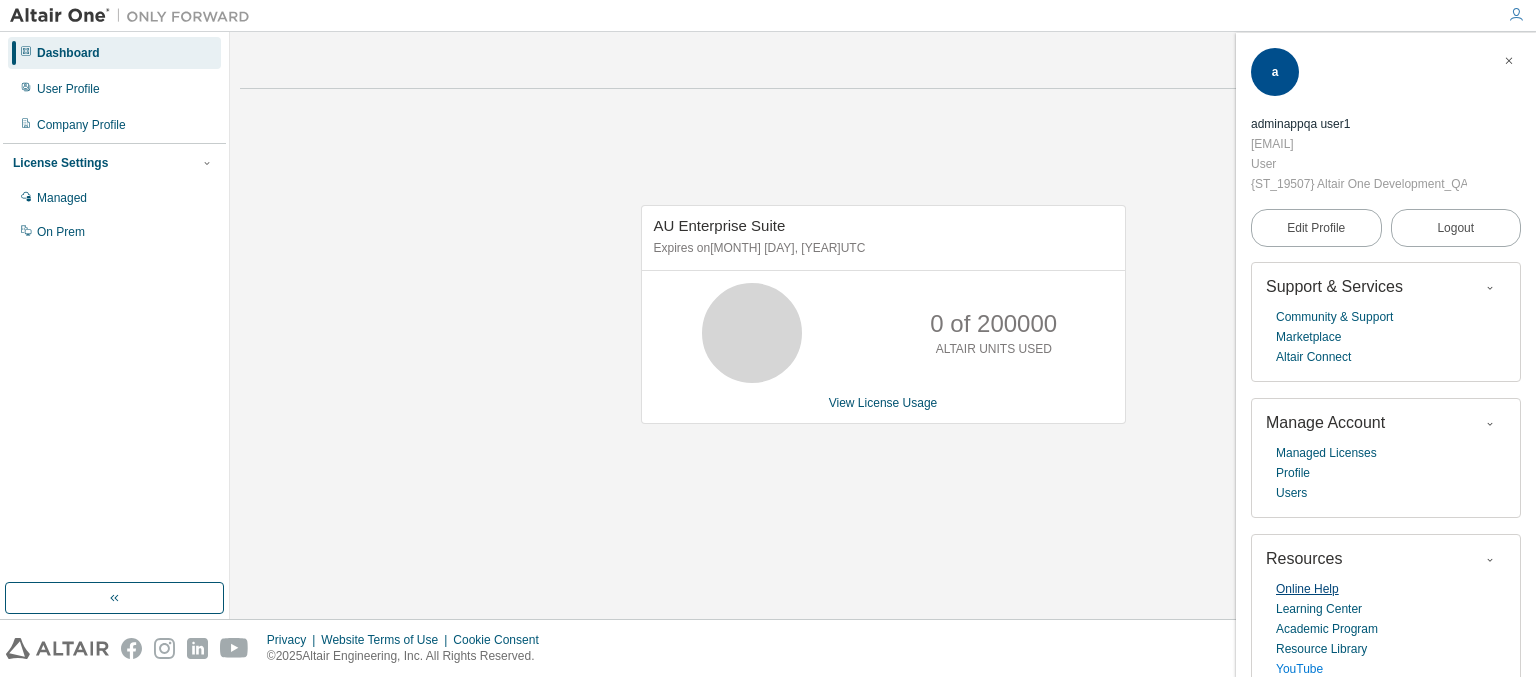 click on "Online Help" at bounding box center (1307, 589) 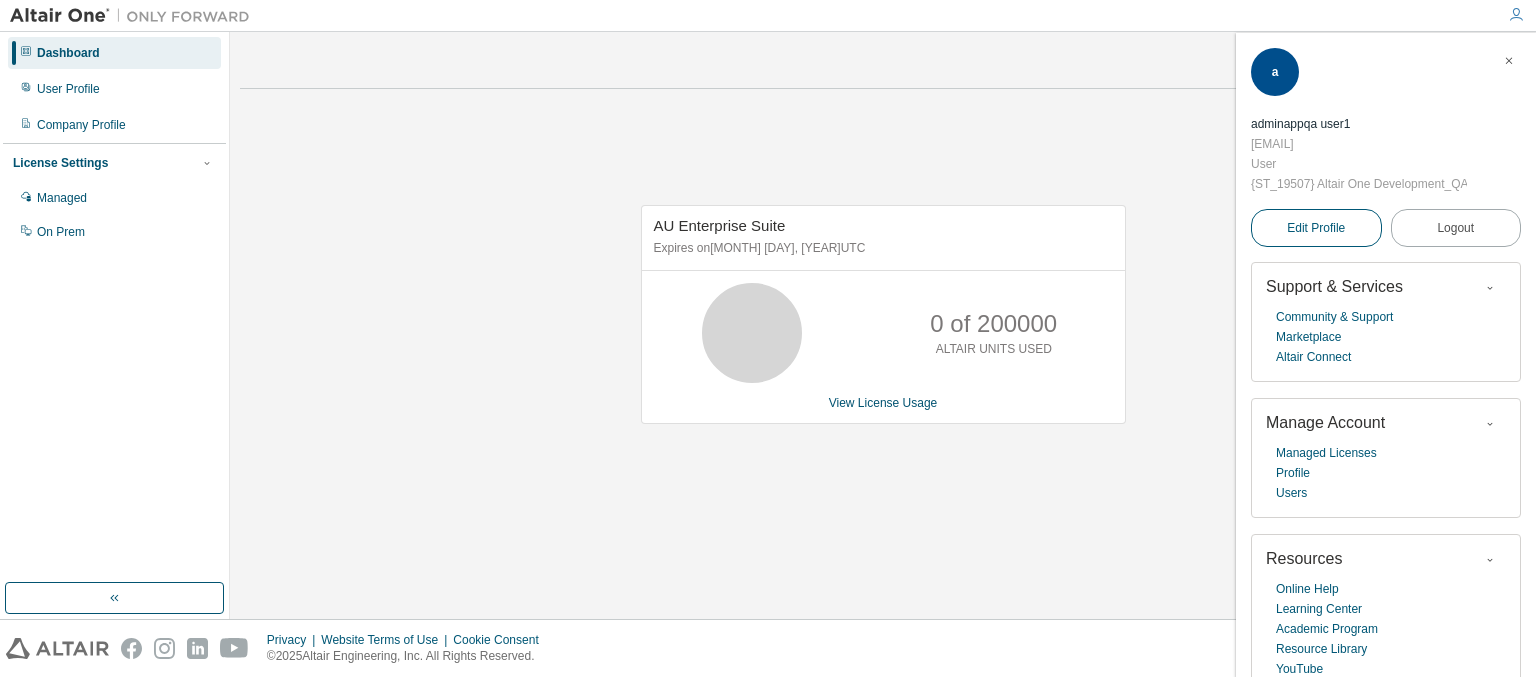 click on "Edit Profile" at bounding box center [1316, 228] 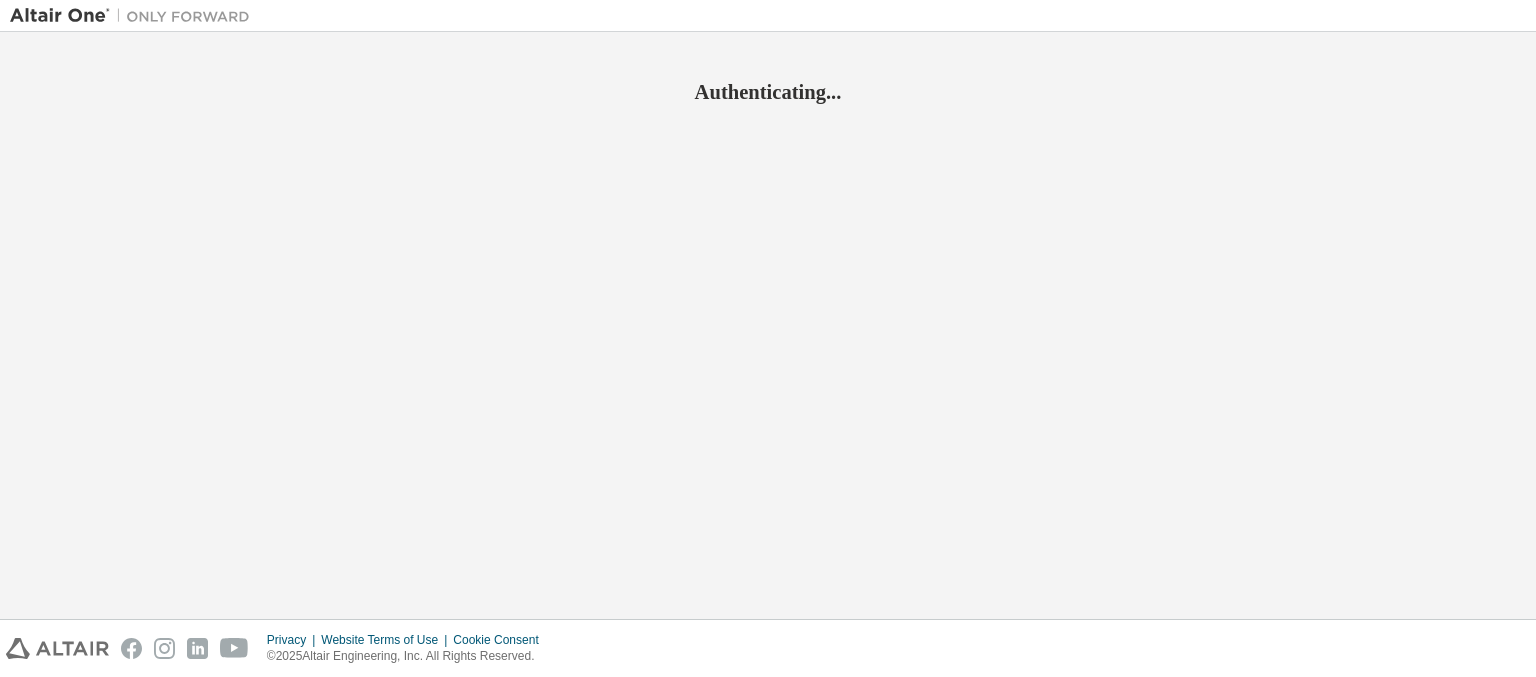 scroll, scrollTop: 0, scrollLeft: 0, axis: both 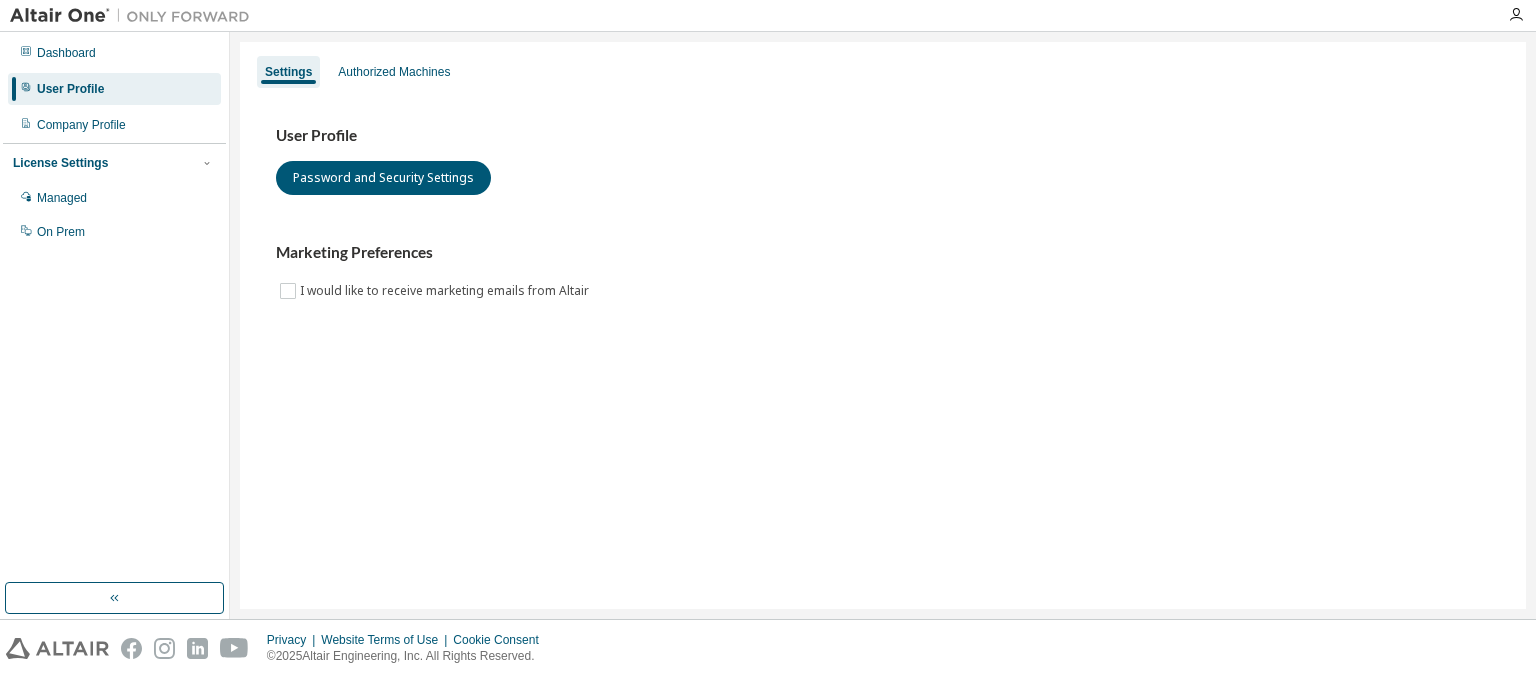 click at bounding box center (131, 648) 